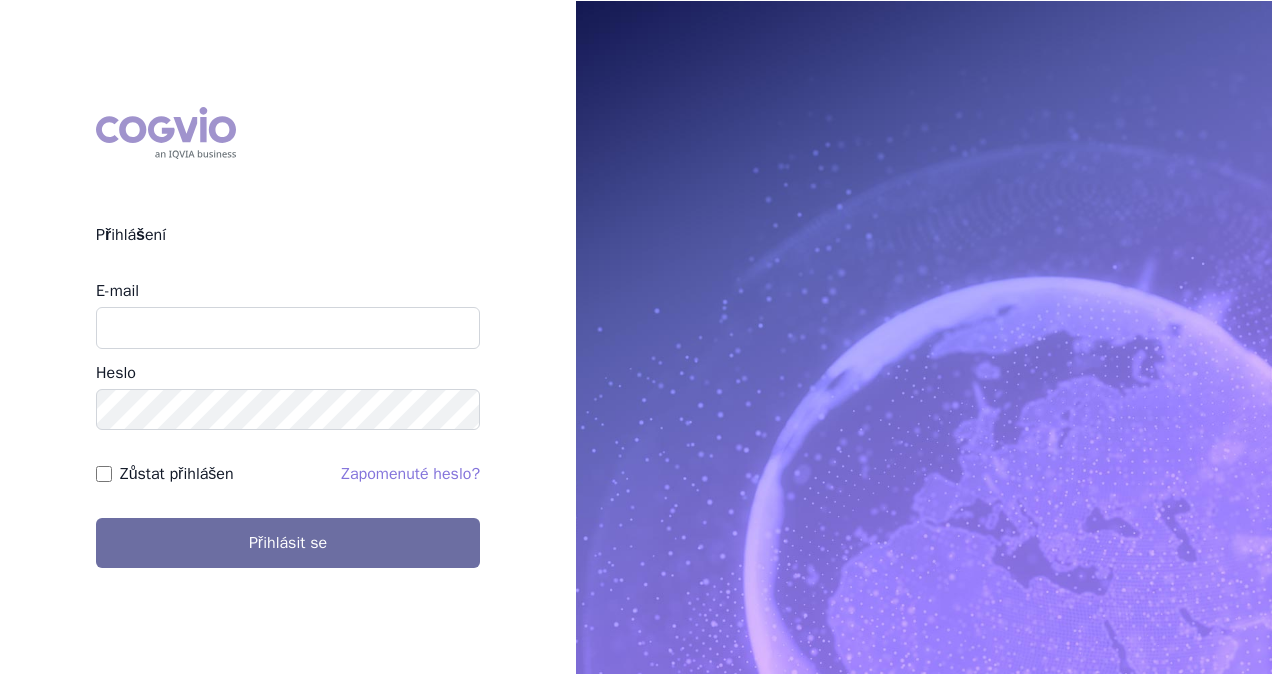 scroll, scrollTop: 0, scrollLeft: 0, axis: both 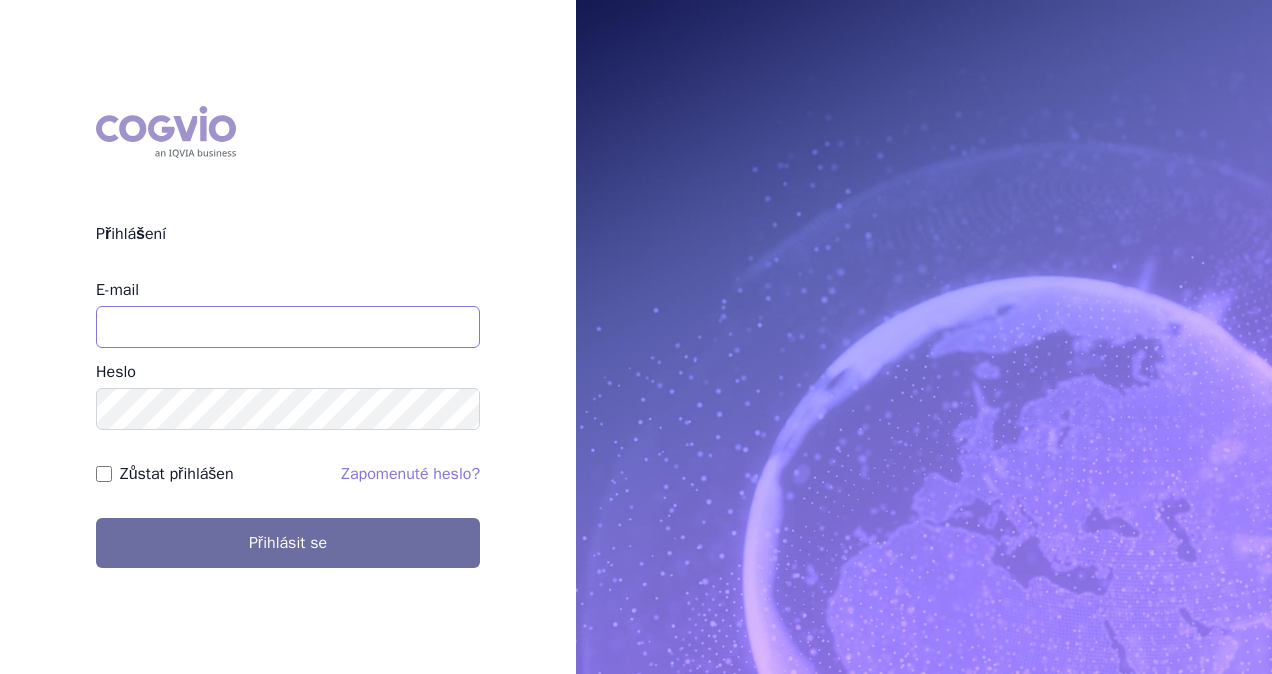 click on "E-mail" at bounding box center [288, 327] 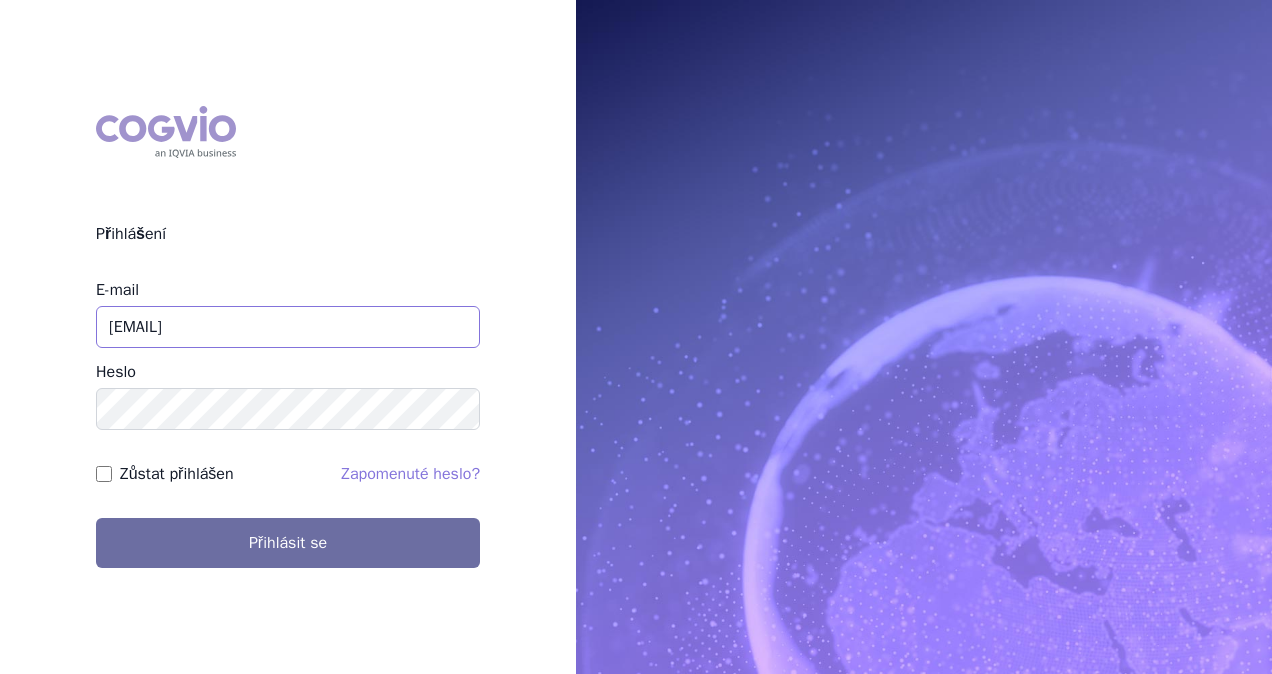 type on "[EMAIL]" 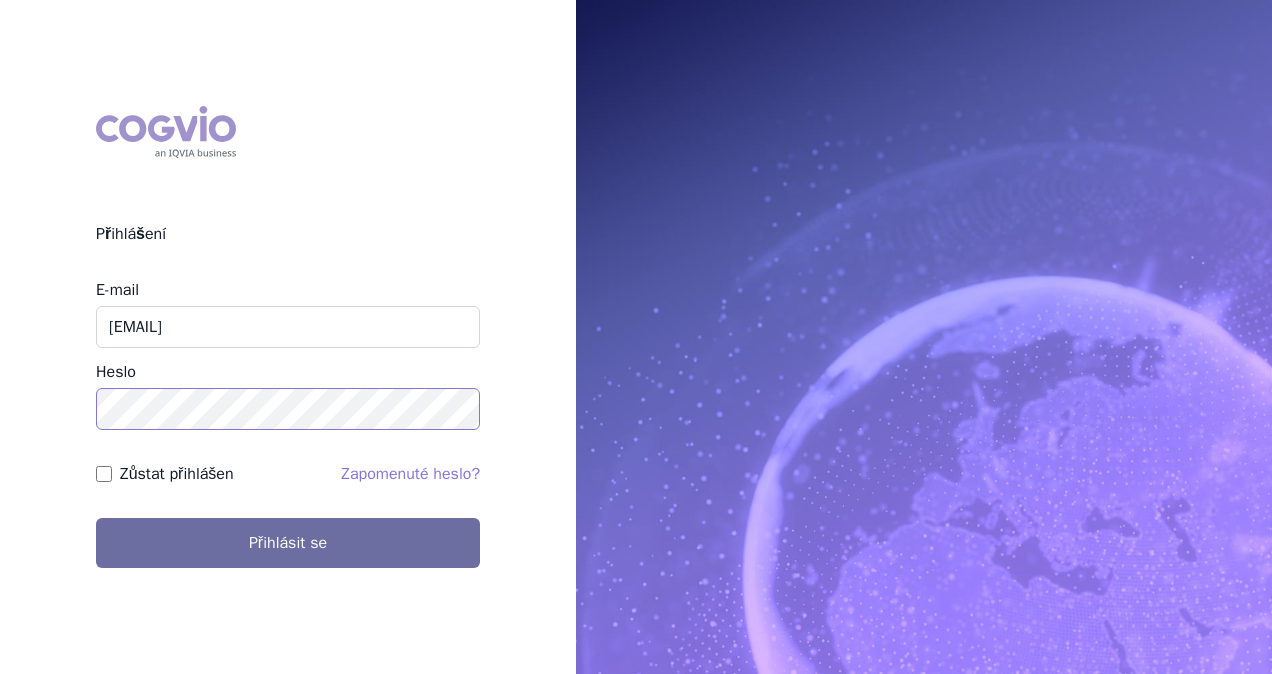 click on "Přihlásit se" at bounding box center [288, 543] 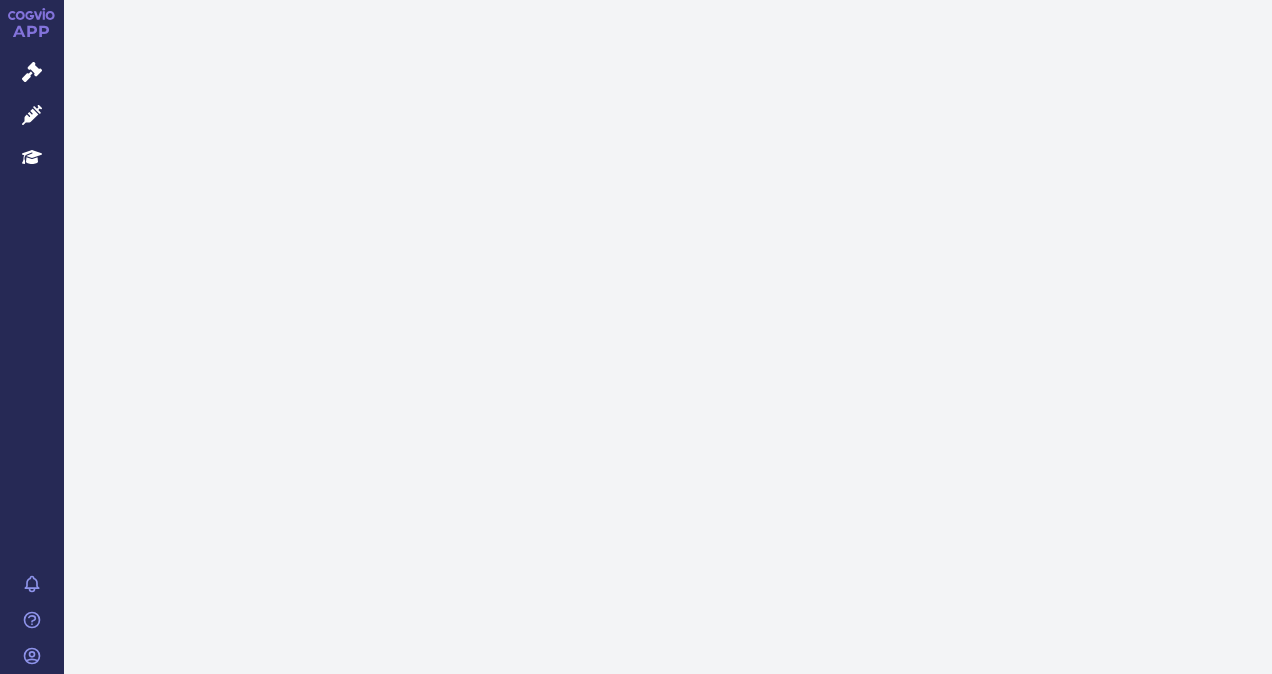 scroll, scrollTop: 0, scrollLeft: 0, axis: both 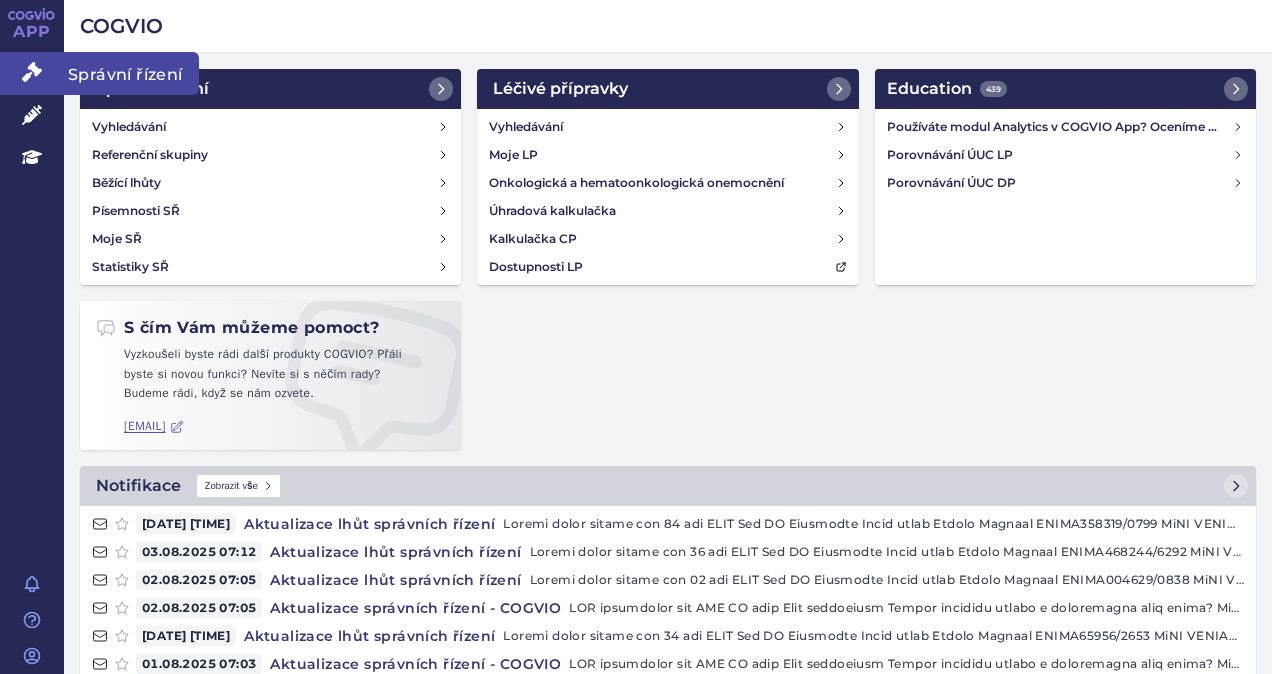 click on "Správní řízení" at bounding box center [131, 73] 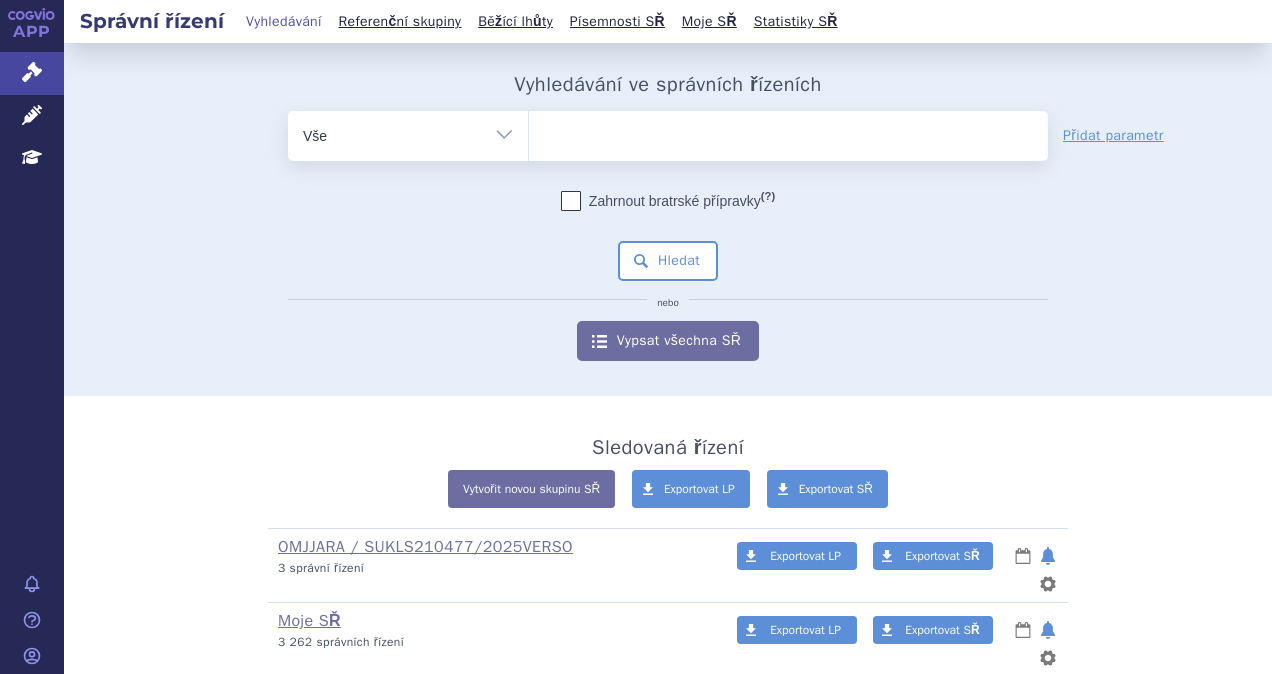 scroll, scrollTop: 0, scrollLeft: 0, axis: both 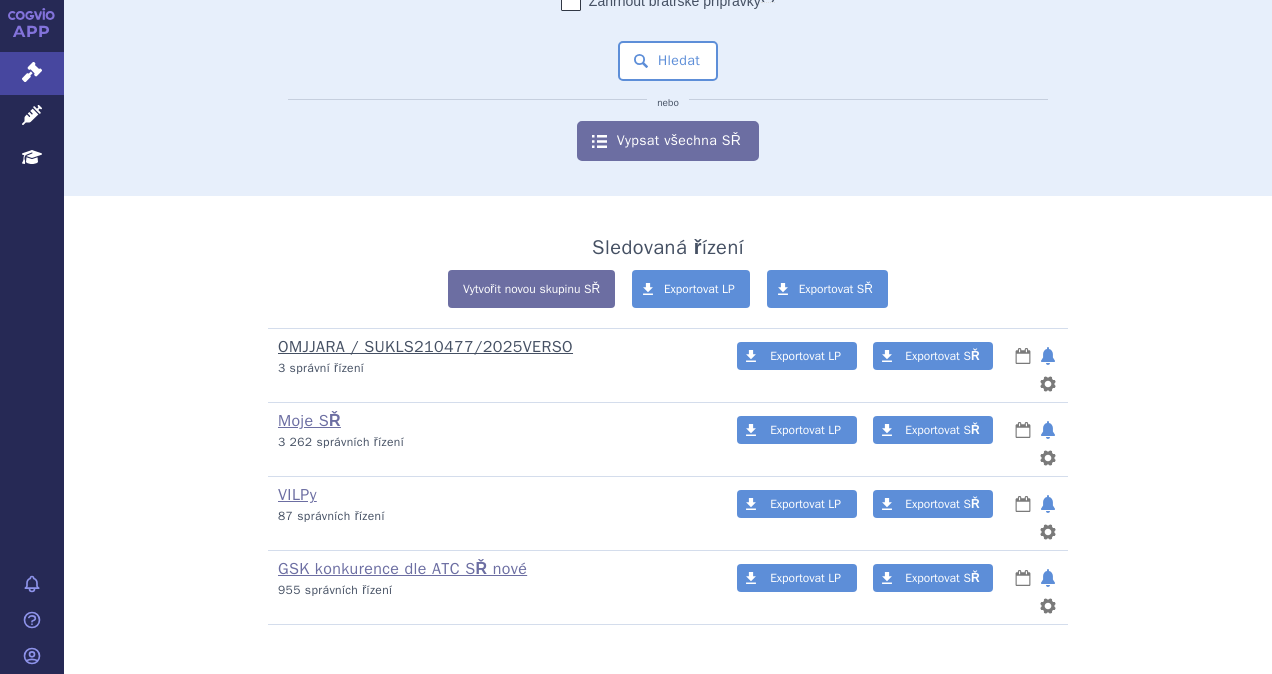 click on "OMJJARA / SUKLS210477/2025VERSO" at bounding box center (425, 347) 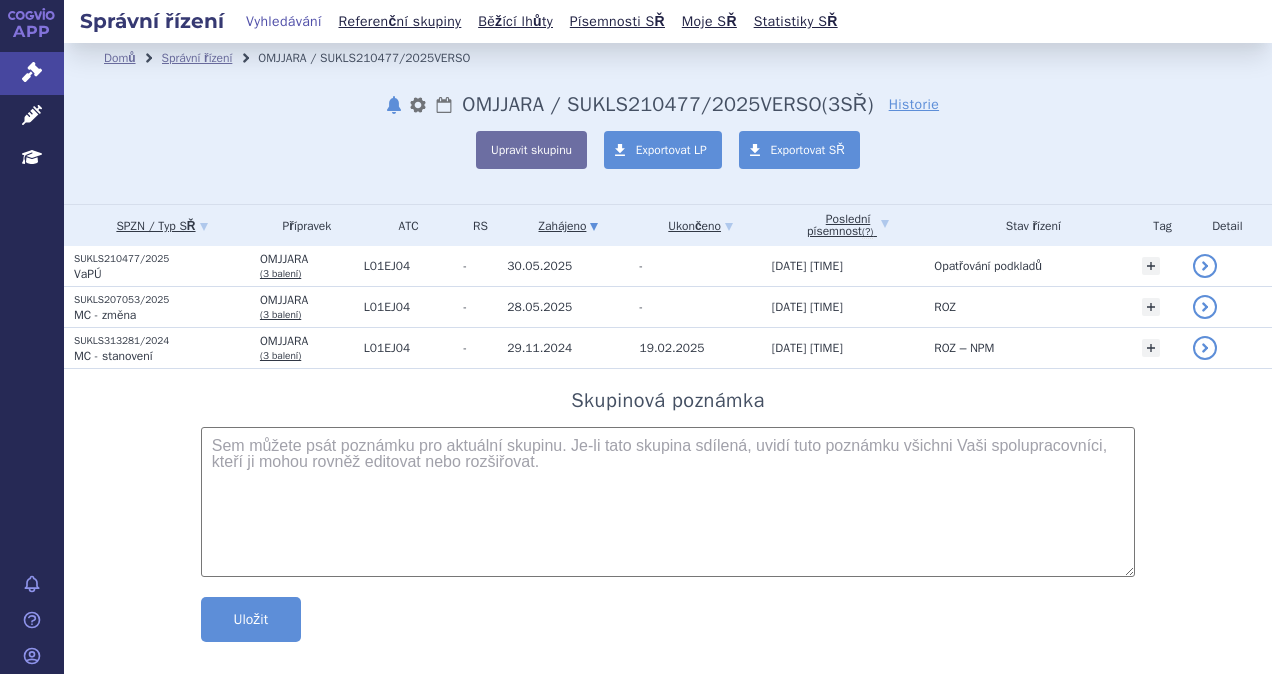 scroll, scrollTop: 0, scrollLeft: 0, axis: both 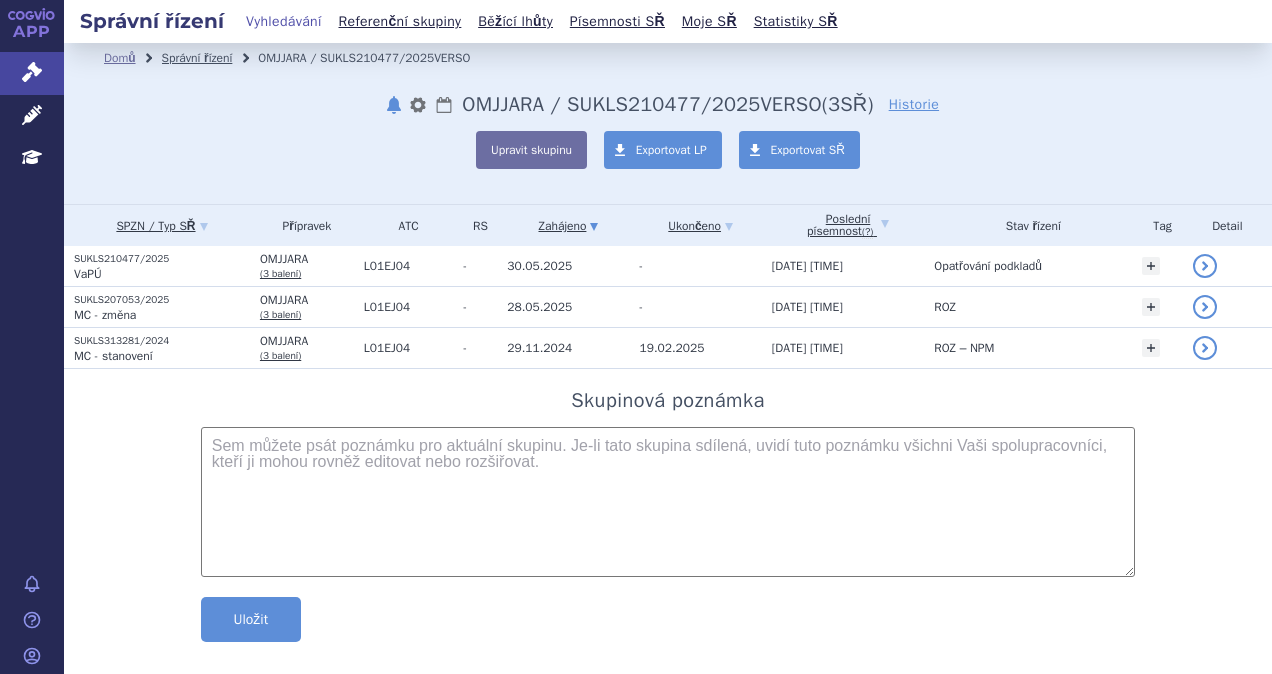 click on "Správní řízení" at bounding box center [197, 58] 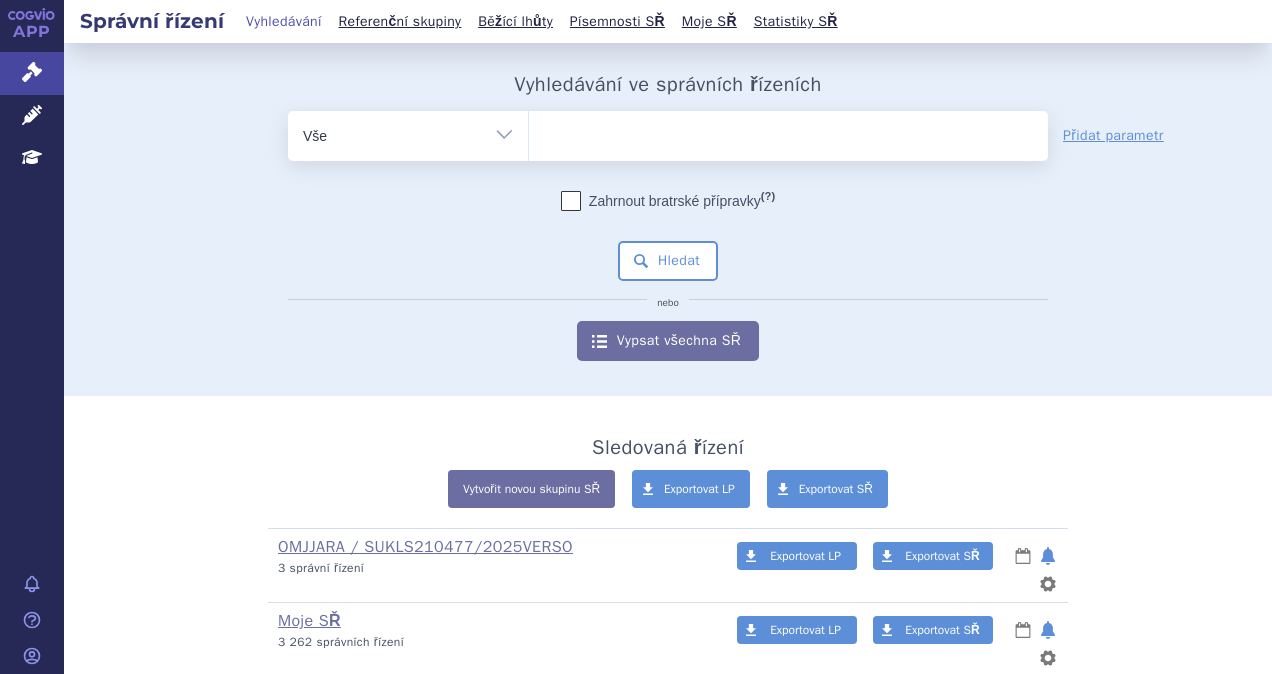 scroll, scrollTop: 0, scrollLeft: 0, axis: both 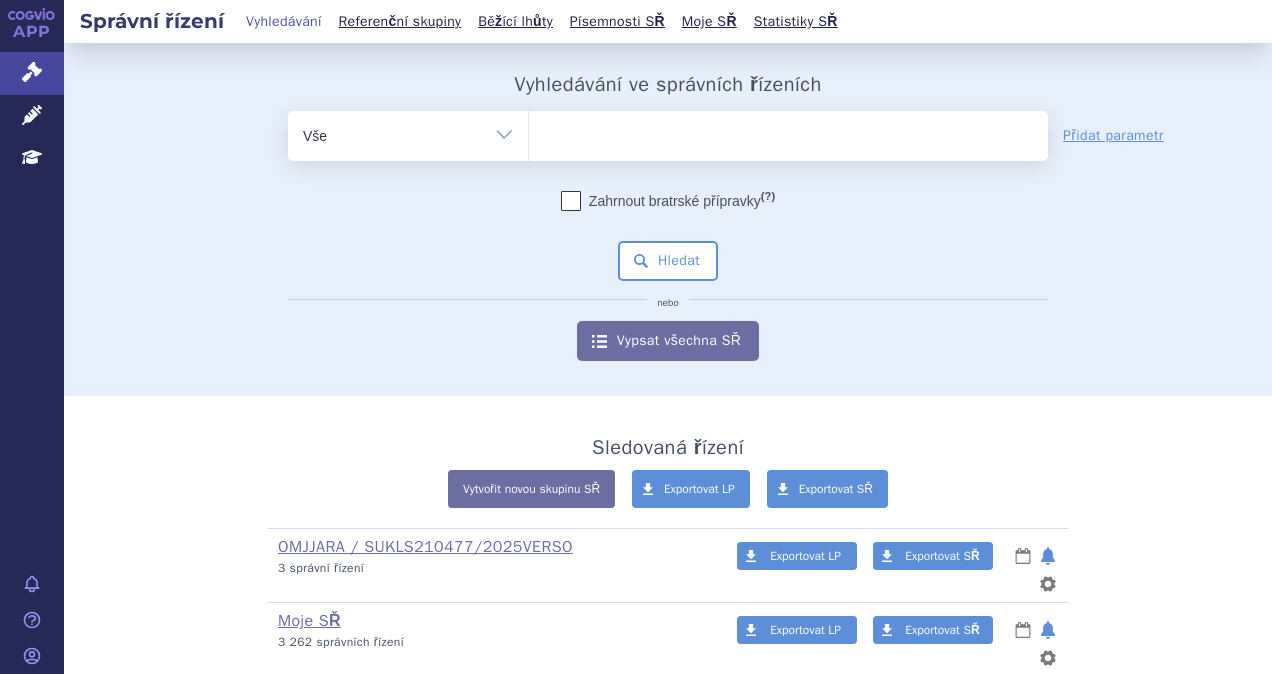 click at bounding box center (788, 132) 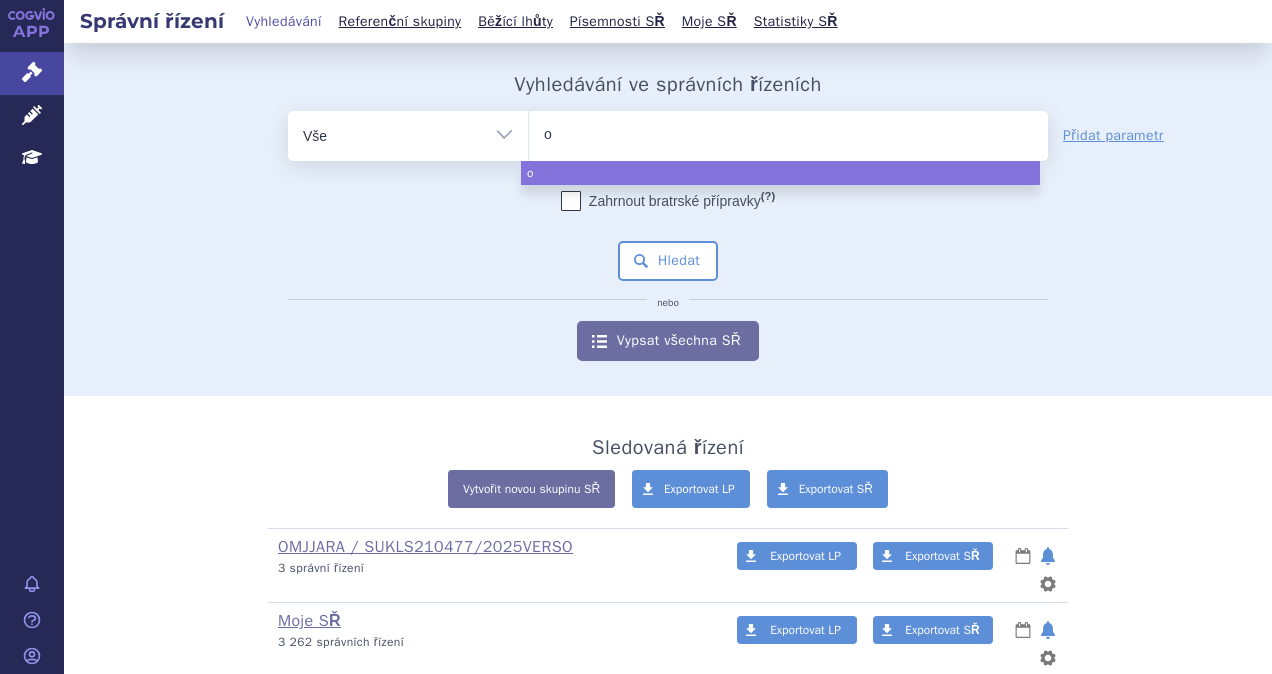 type on "om" 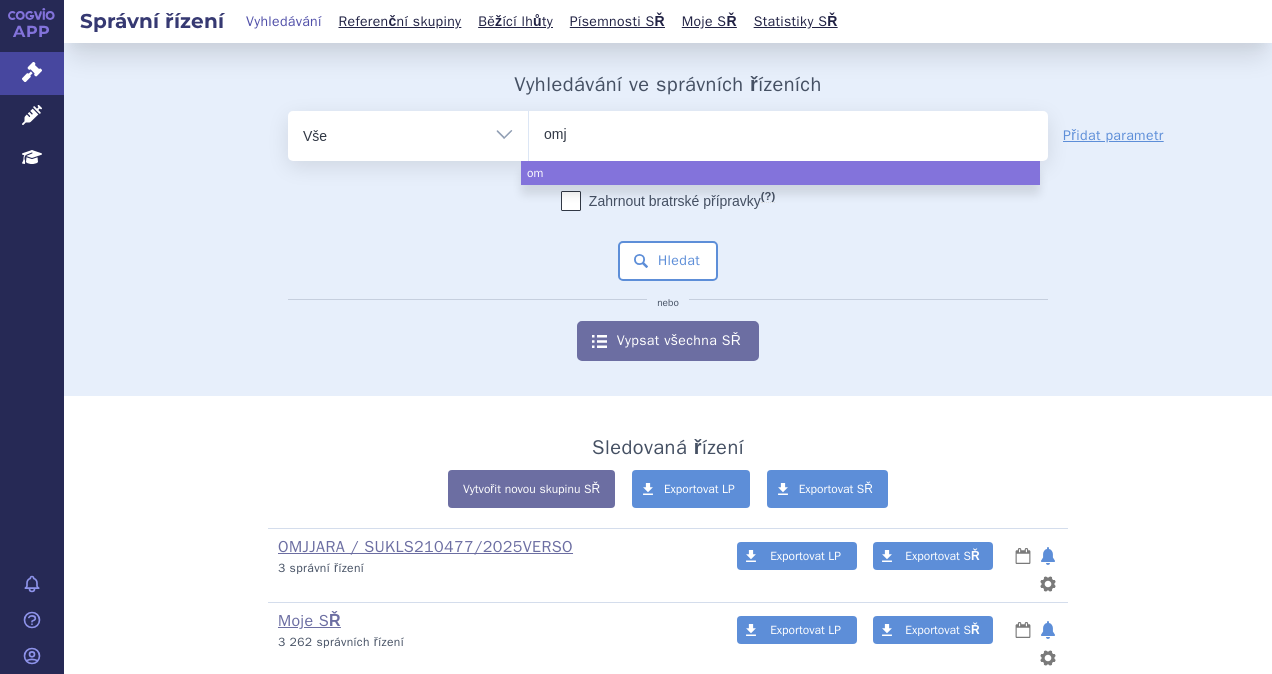 type on "omjj" 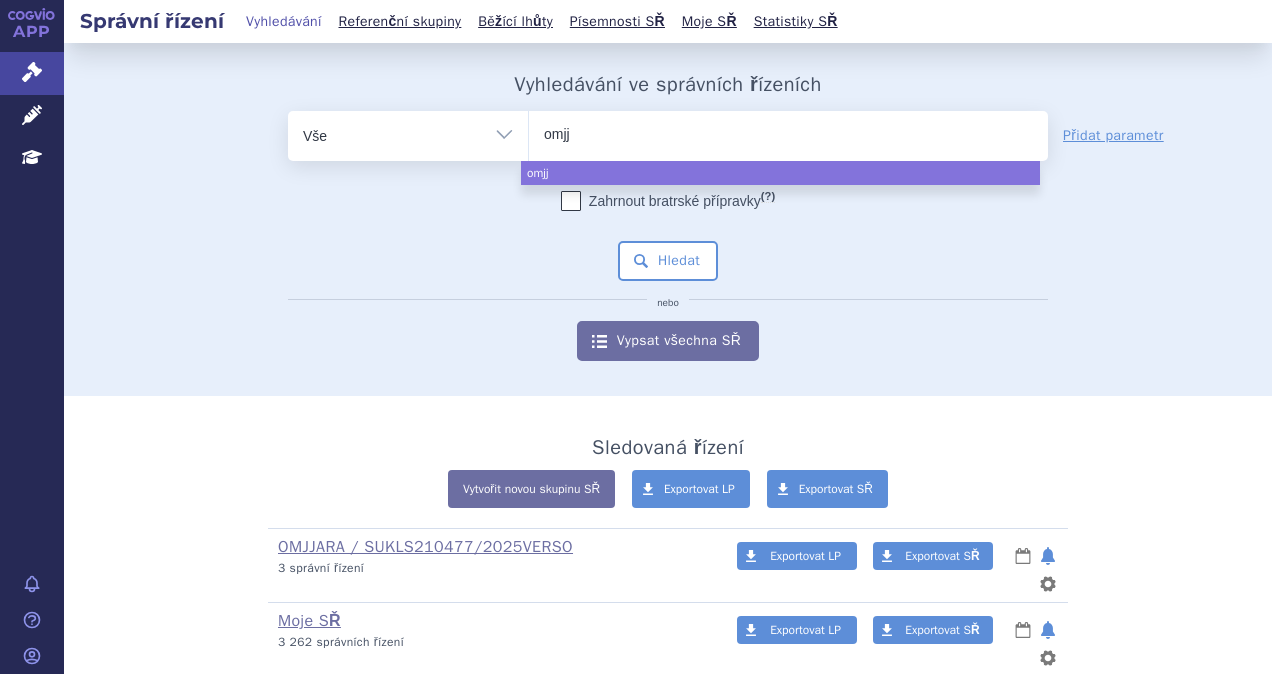 type on "omjja" 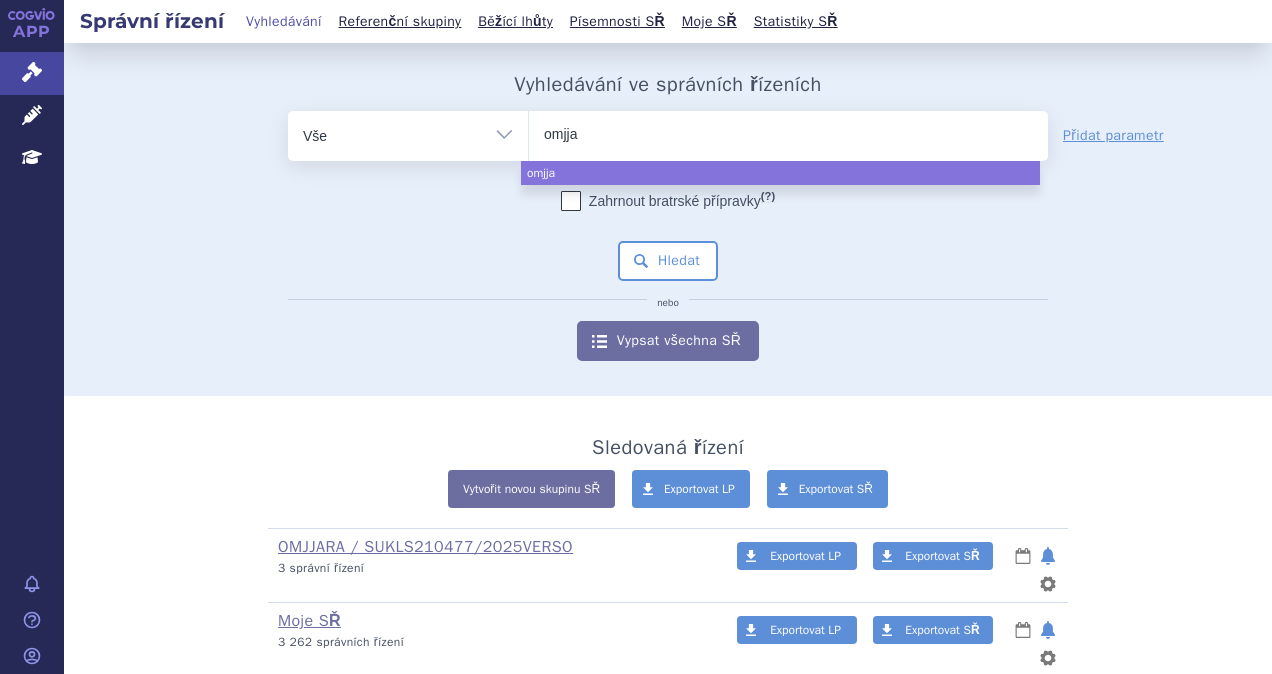 type on "omjjar" 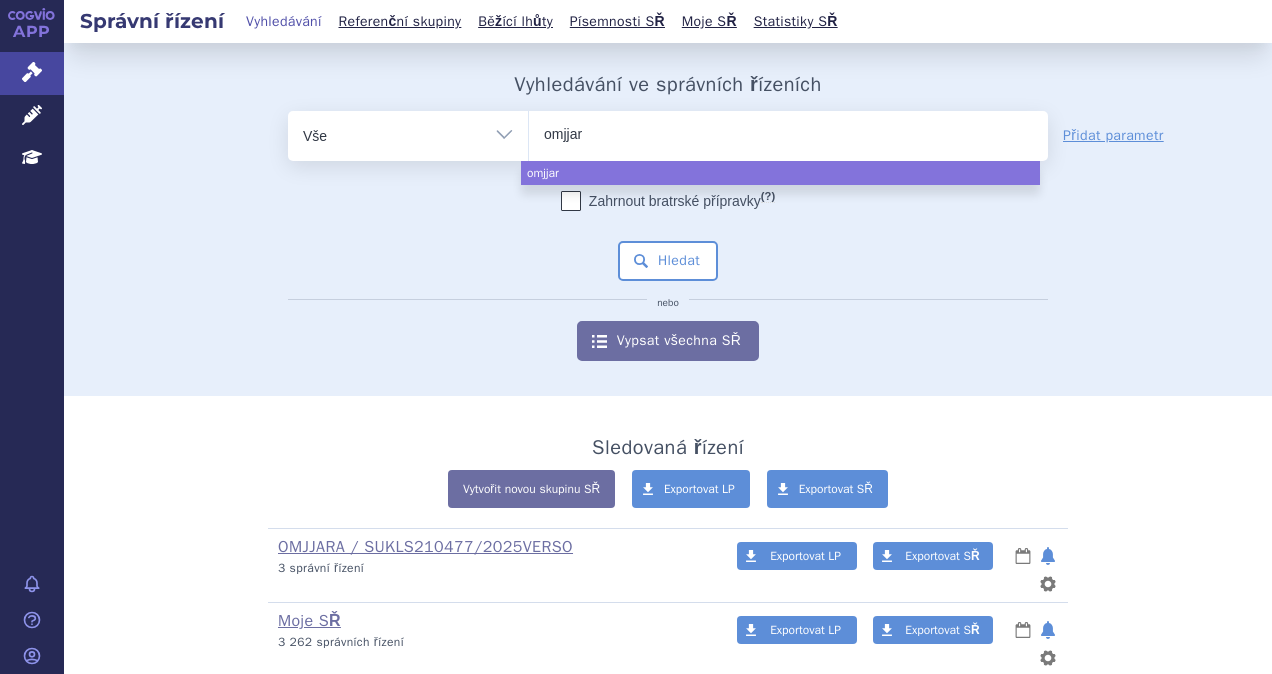 type on "omjjara" 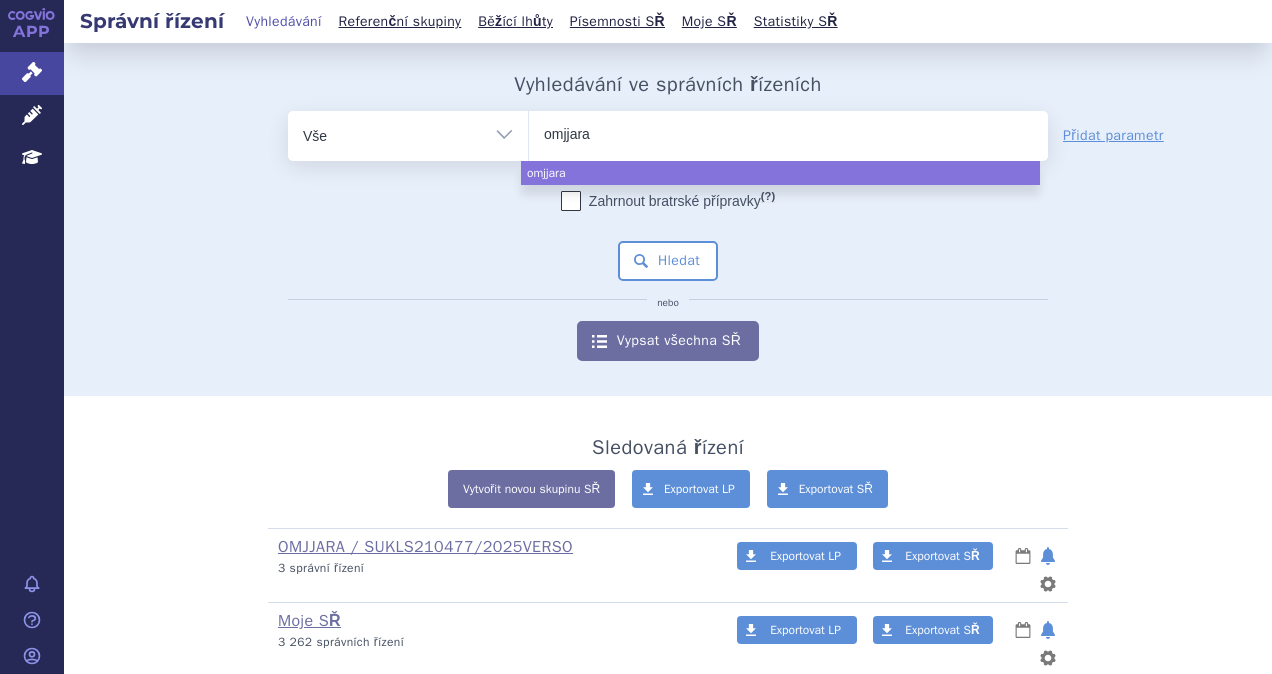 select on "omjjara" 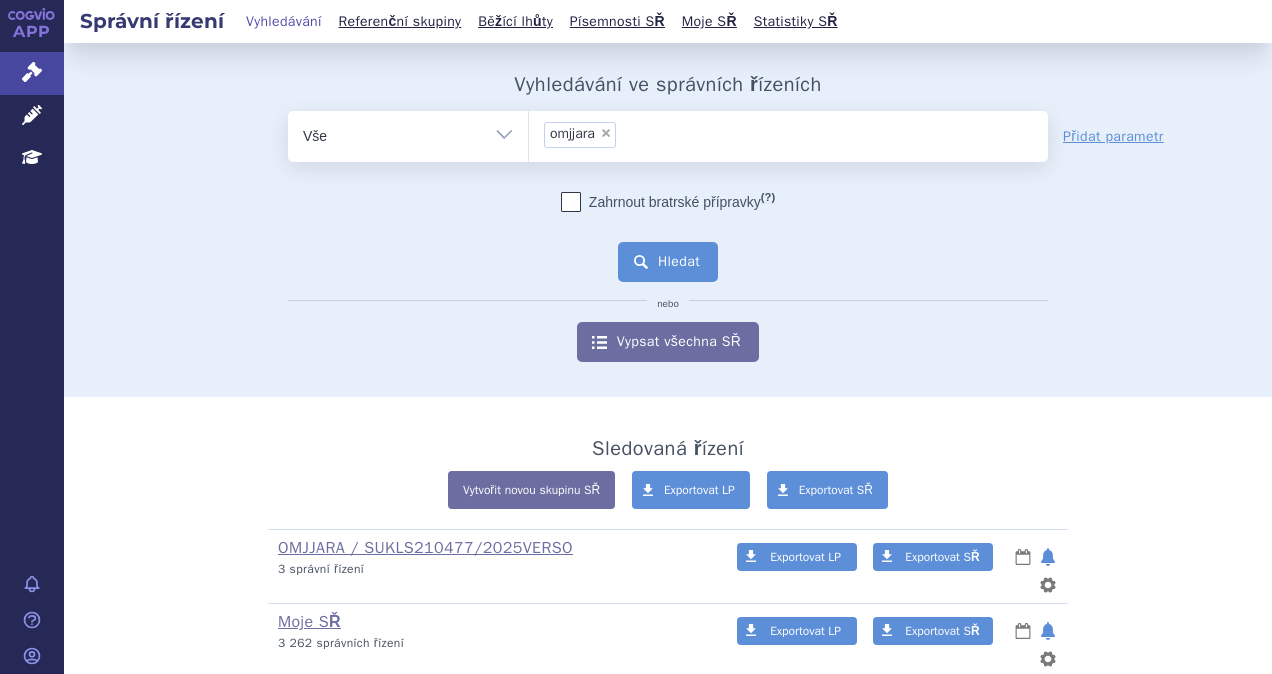 click on "Hledat" at bounding box center [668, 262] 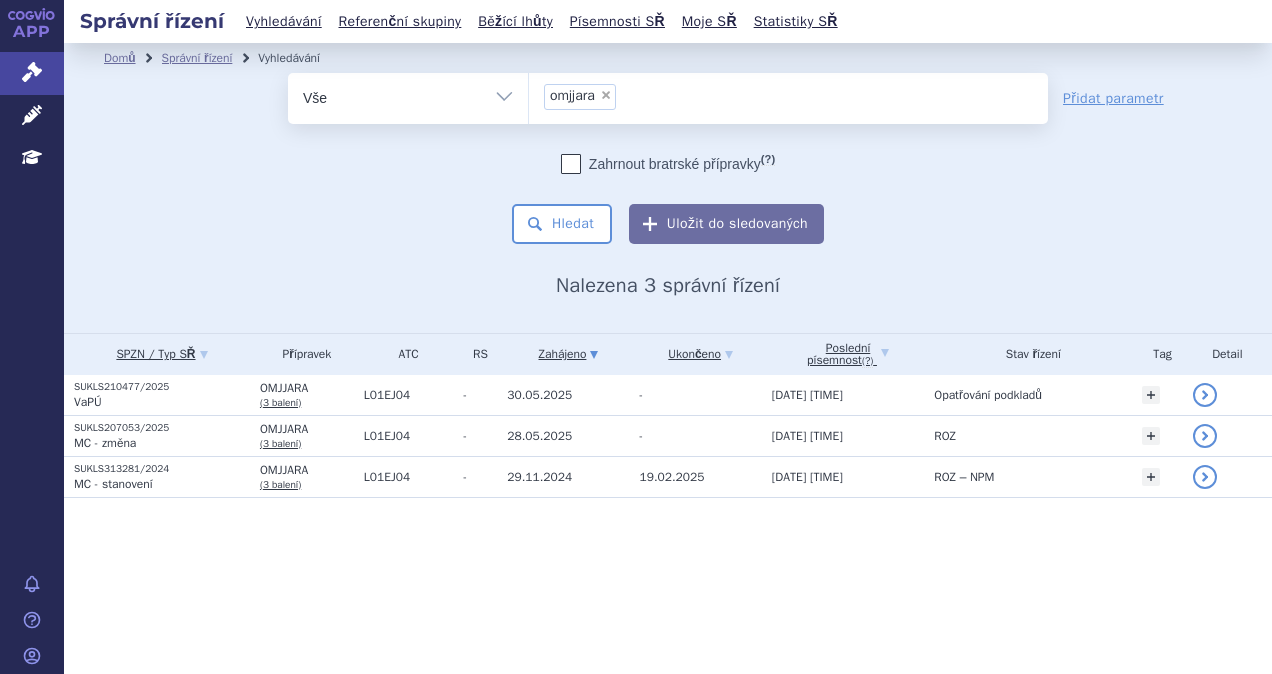 scroll, scrollTop: 0, scrollLeft: 0, axis: both 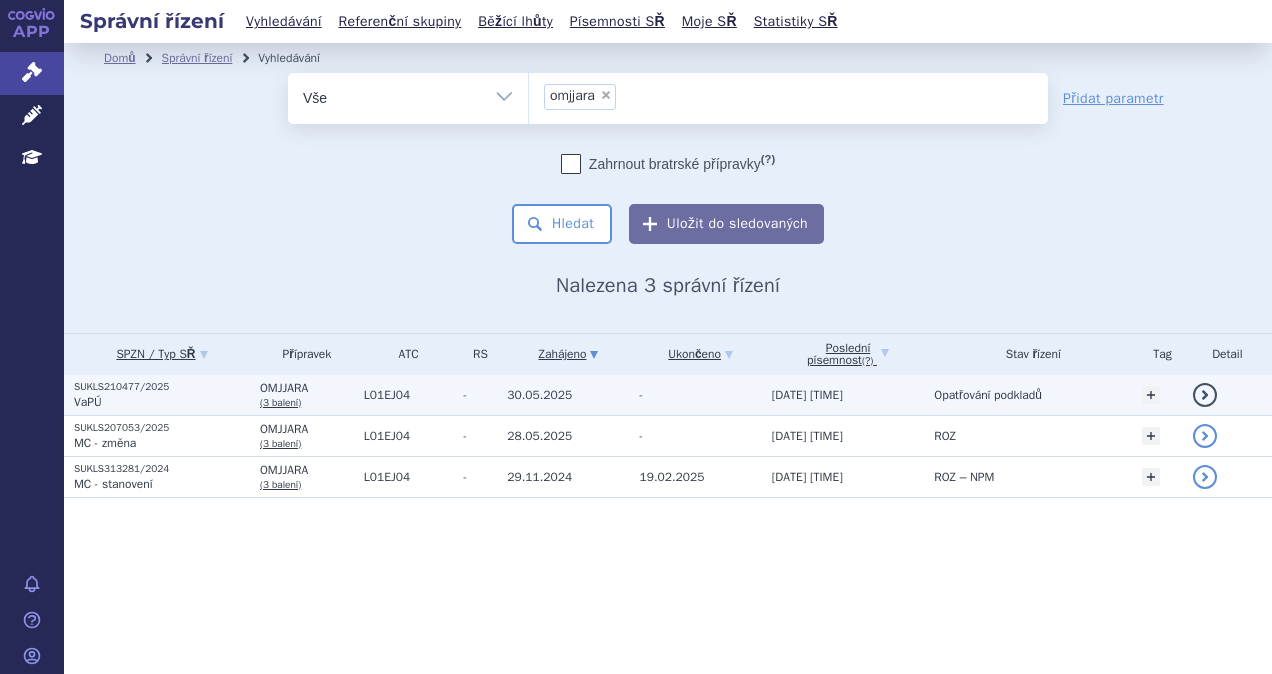 click on "SUKLS210477/2025" at bounding box center [162, 387] 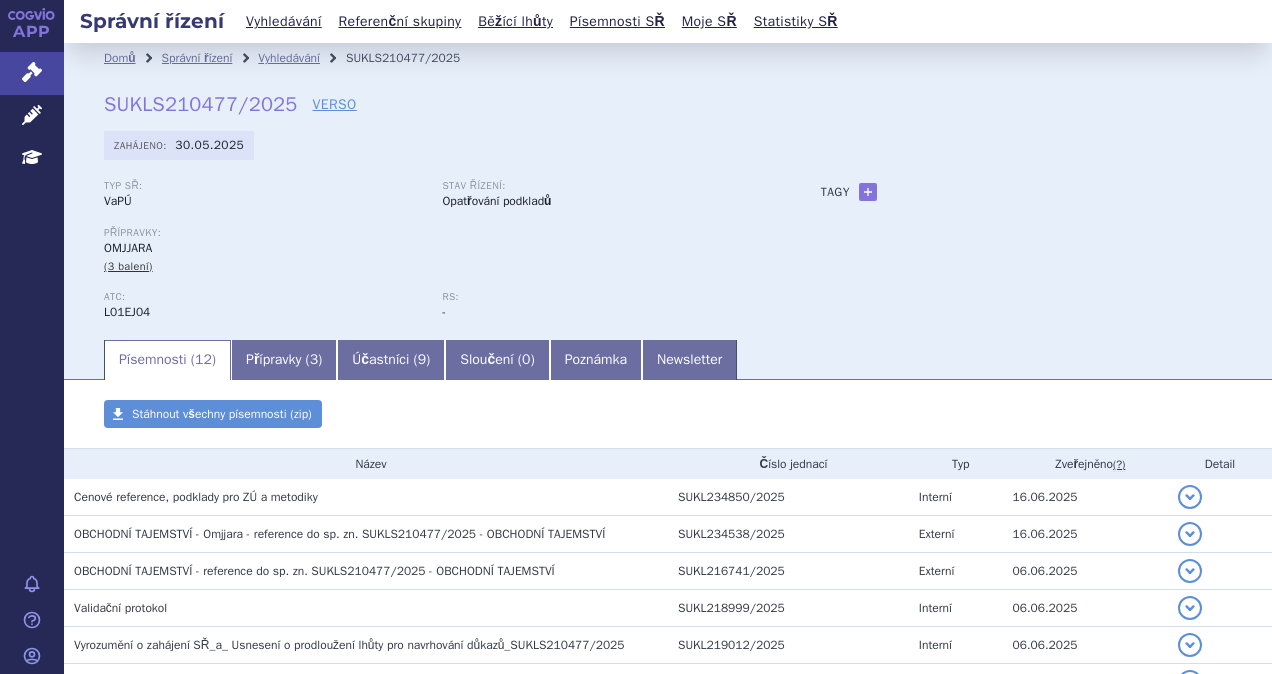 scroll, scrollTop: 0, scrollLeft: 0, axis: both 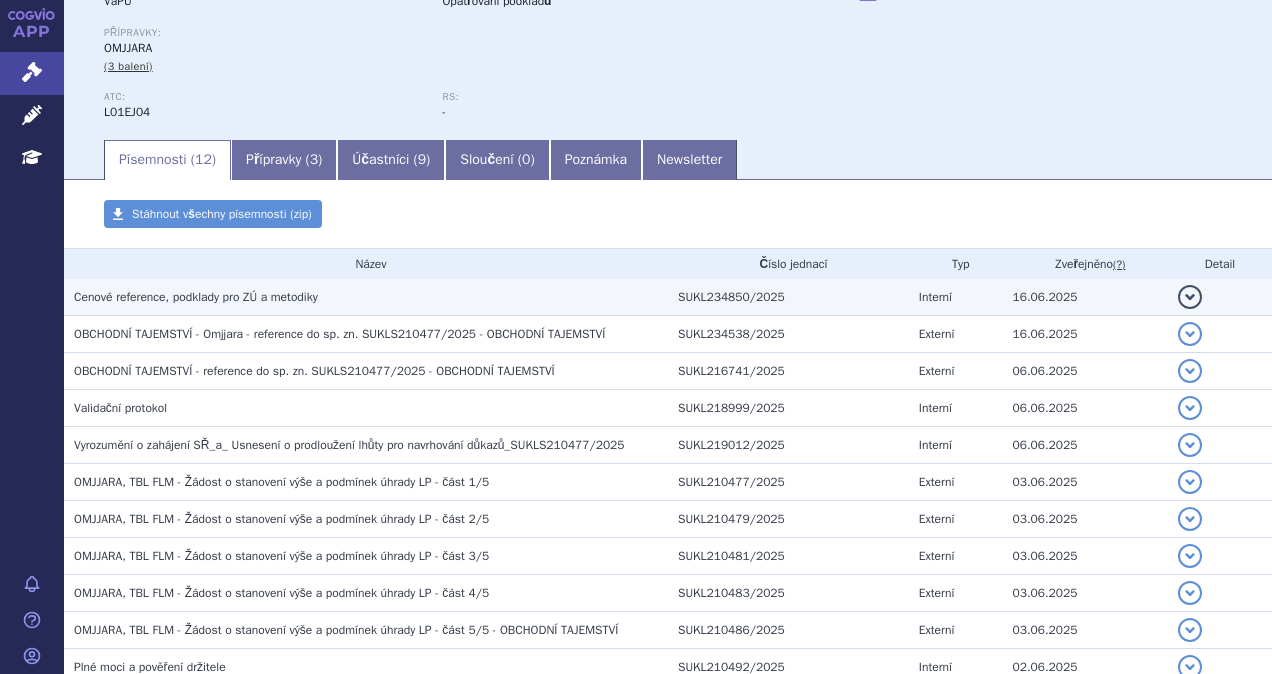 click on "Cenové reference, podklady pro ZÚ a metodiky" at bounding box center (196, 297) 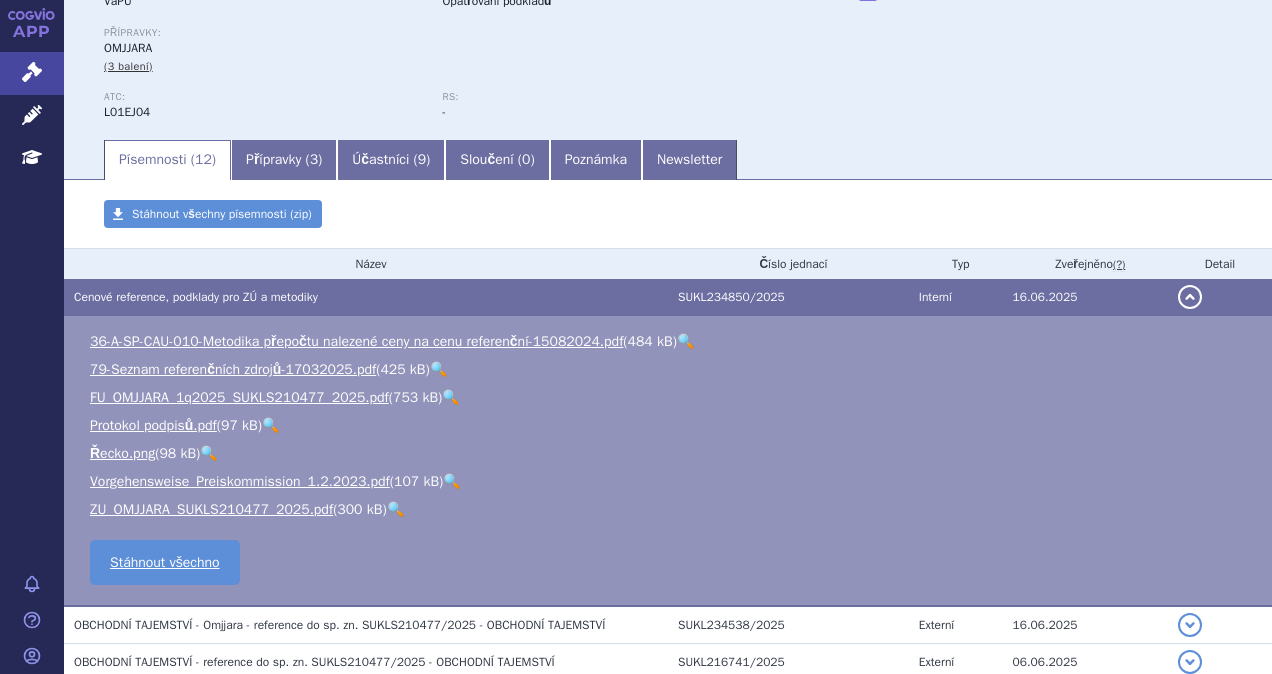 scroll, scrollTop: 0, scrollLeft: 0, axis: both 